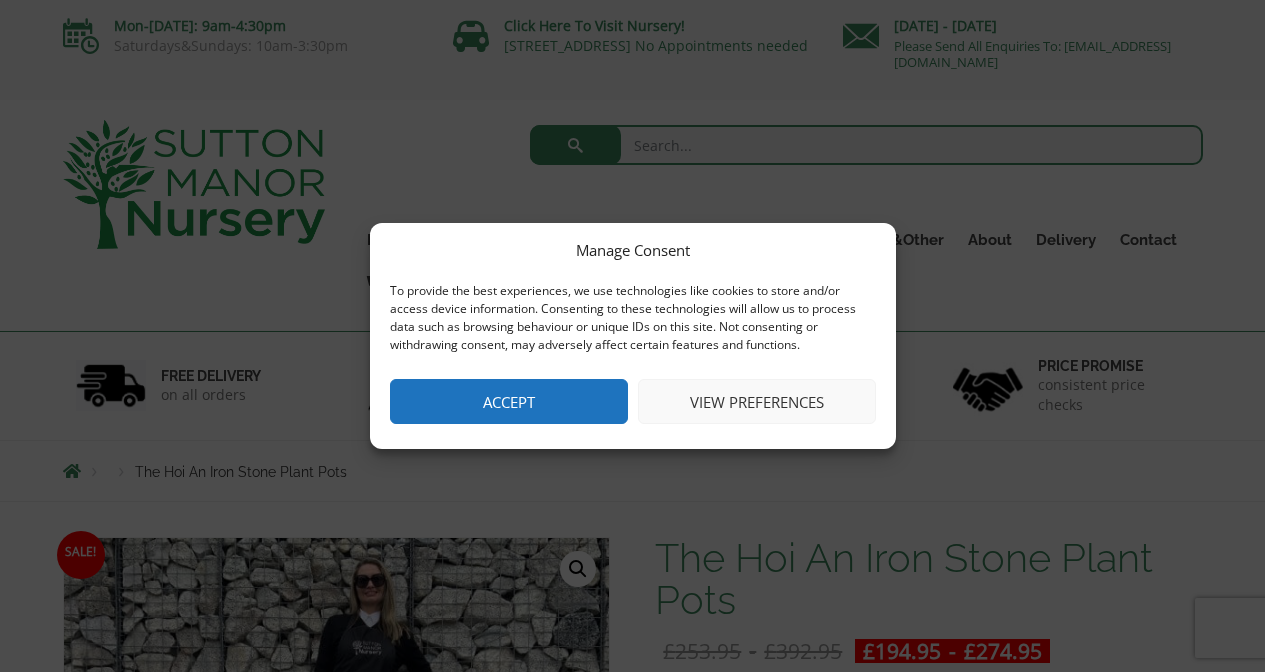 scroll, scrollTop: 0, scrollLeft: 0, axis: both 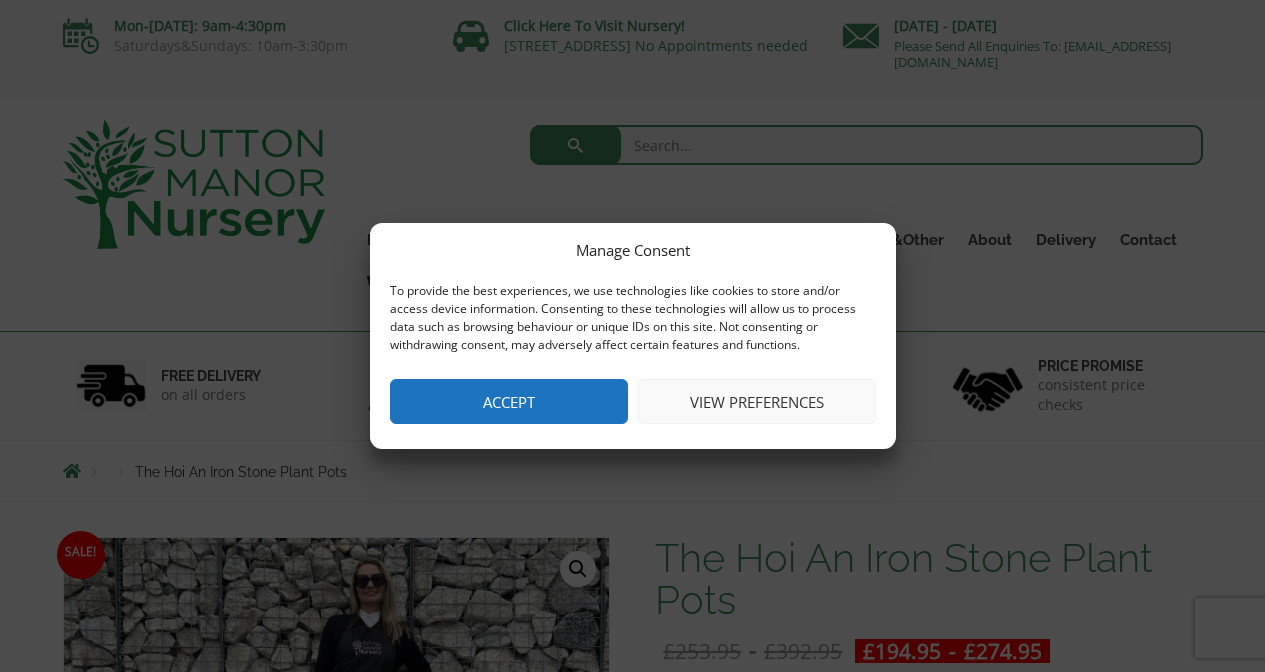 click on "Accept" at bounding box center [509, 401] 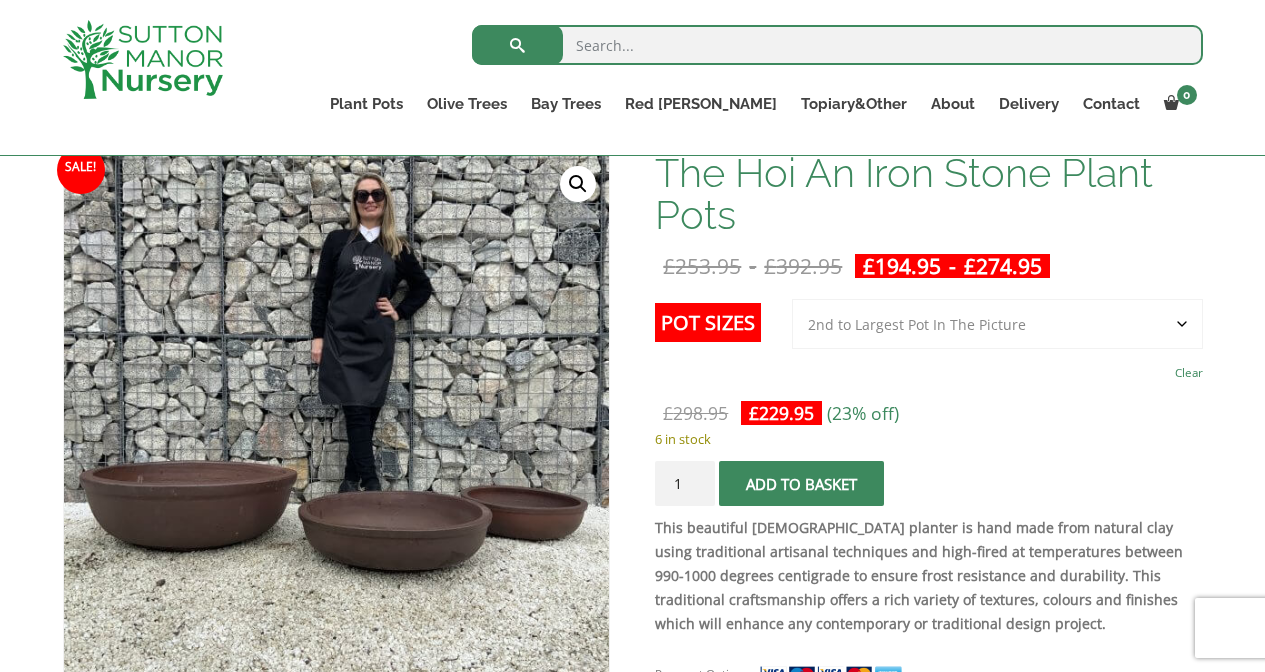 scroll, scrollTop: 317, scrollLeft: 0, axis: vertical 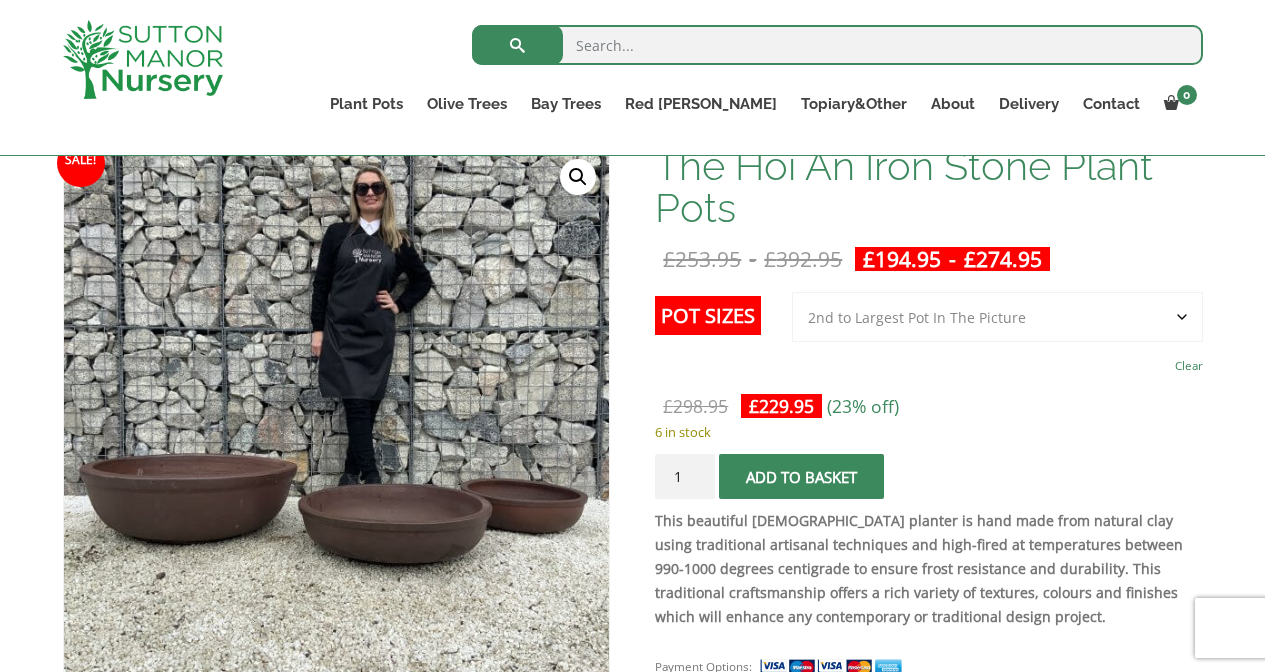 select on "Largest pot In The Picture" 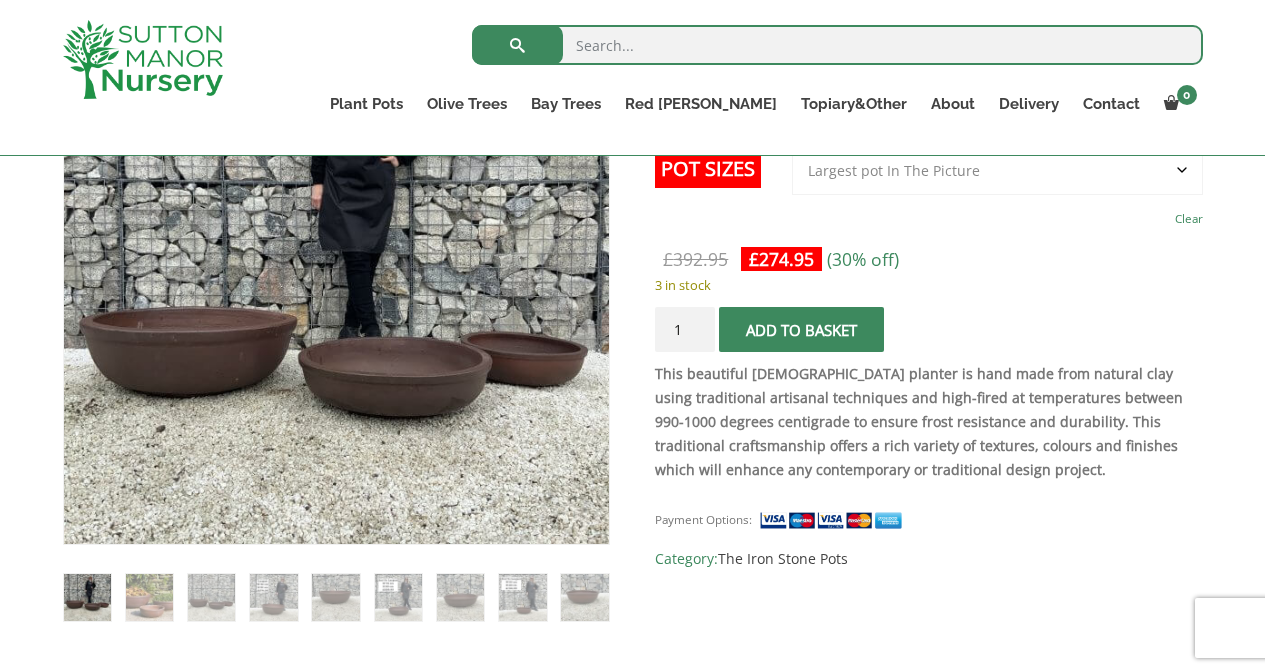 scroll, scrollTop: 424, scrollLeft: 0, axis: vertical 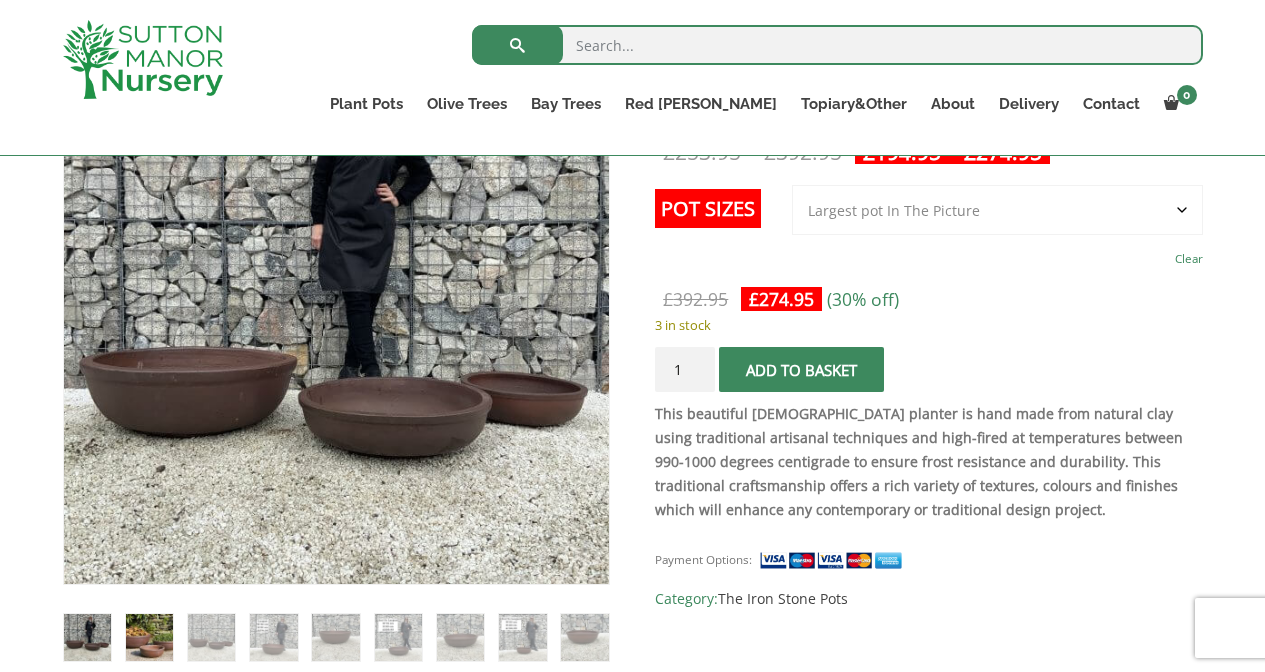 click at bounding box center (149, 637) 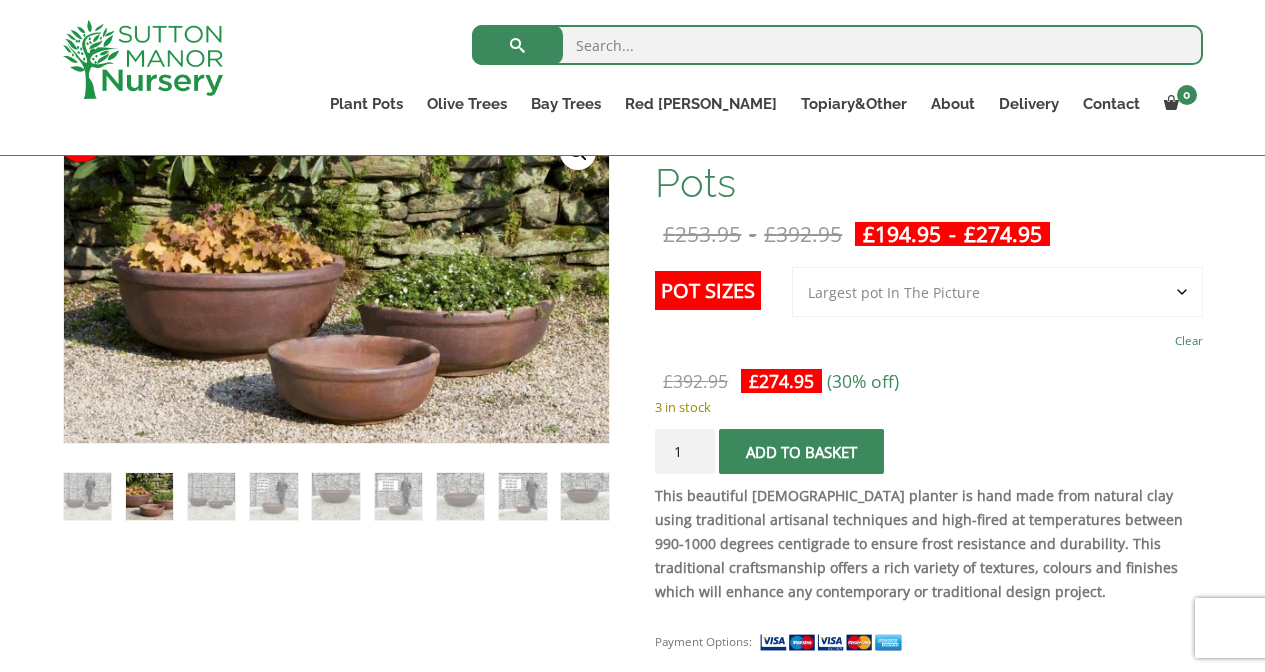 scroll, scrollTop: 341, scrollLeft: 0, axis: vertical 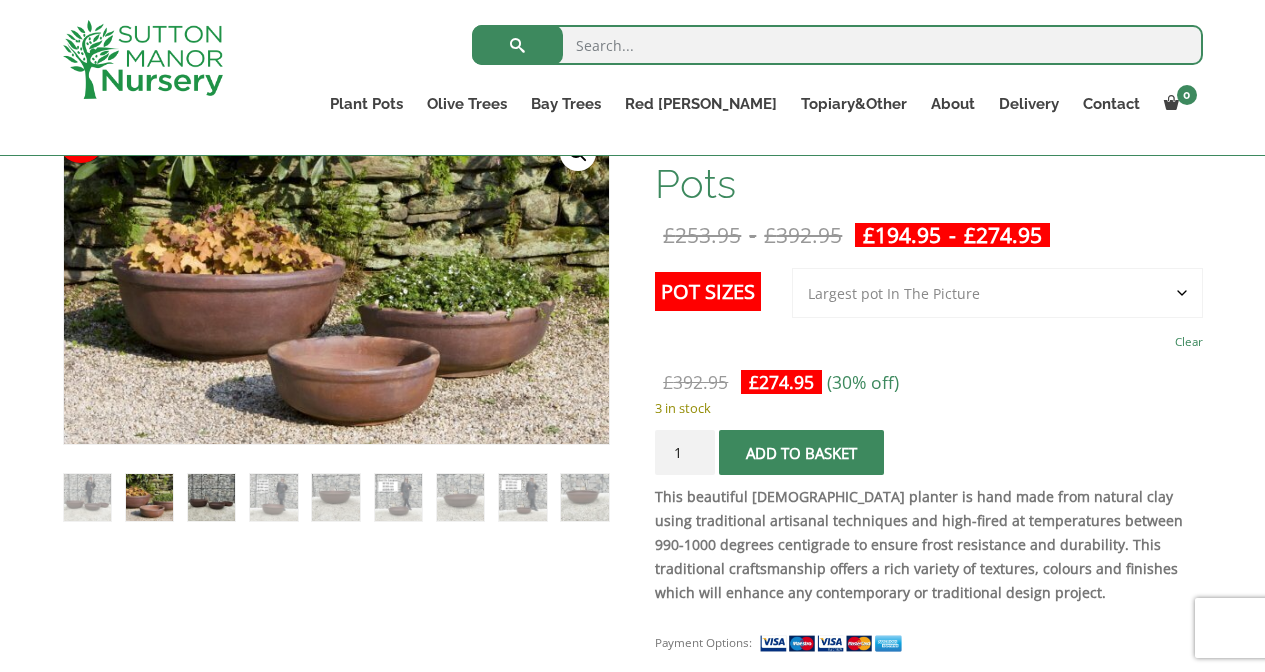 click at bounding box center (211, 497) 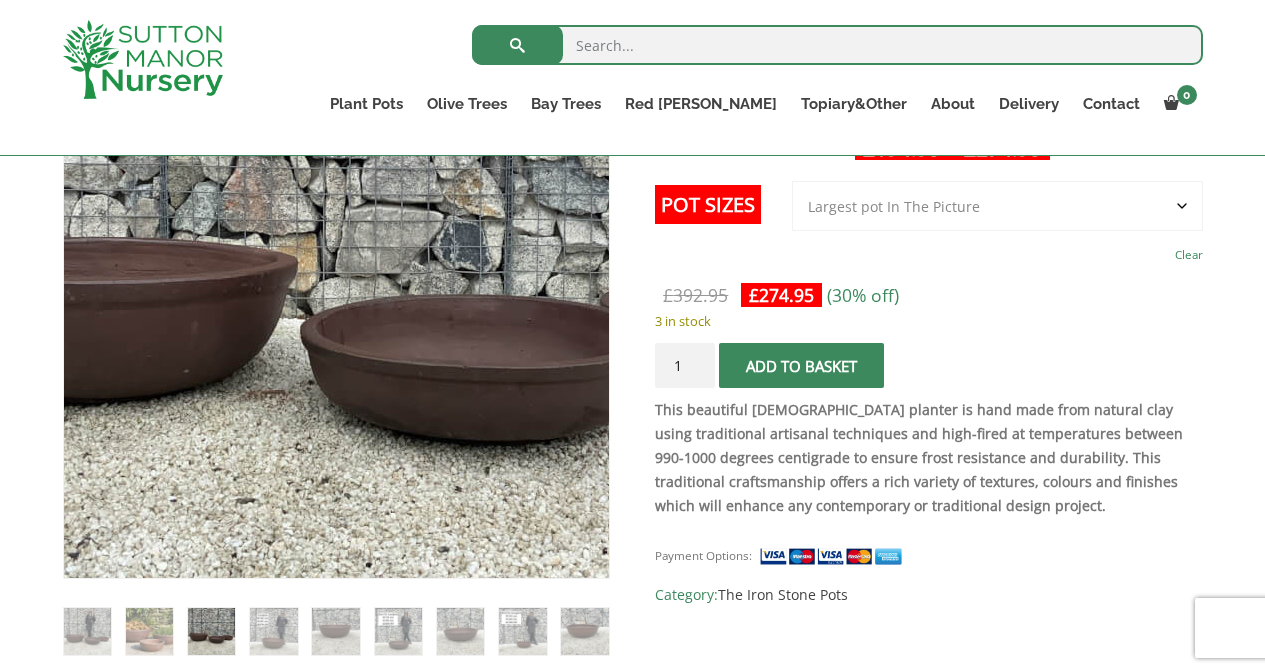 scroll, scrollTop: 432, scrollLeft: 0, axis: vertical 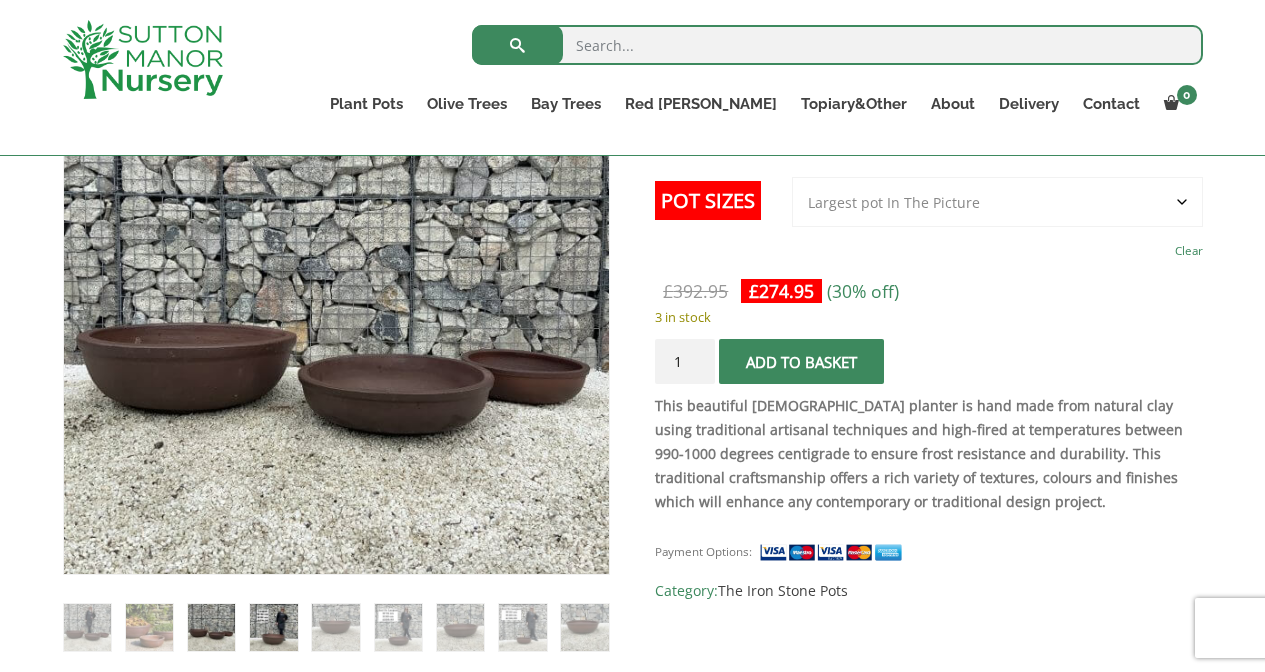 click at bounding box center (273, 627) 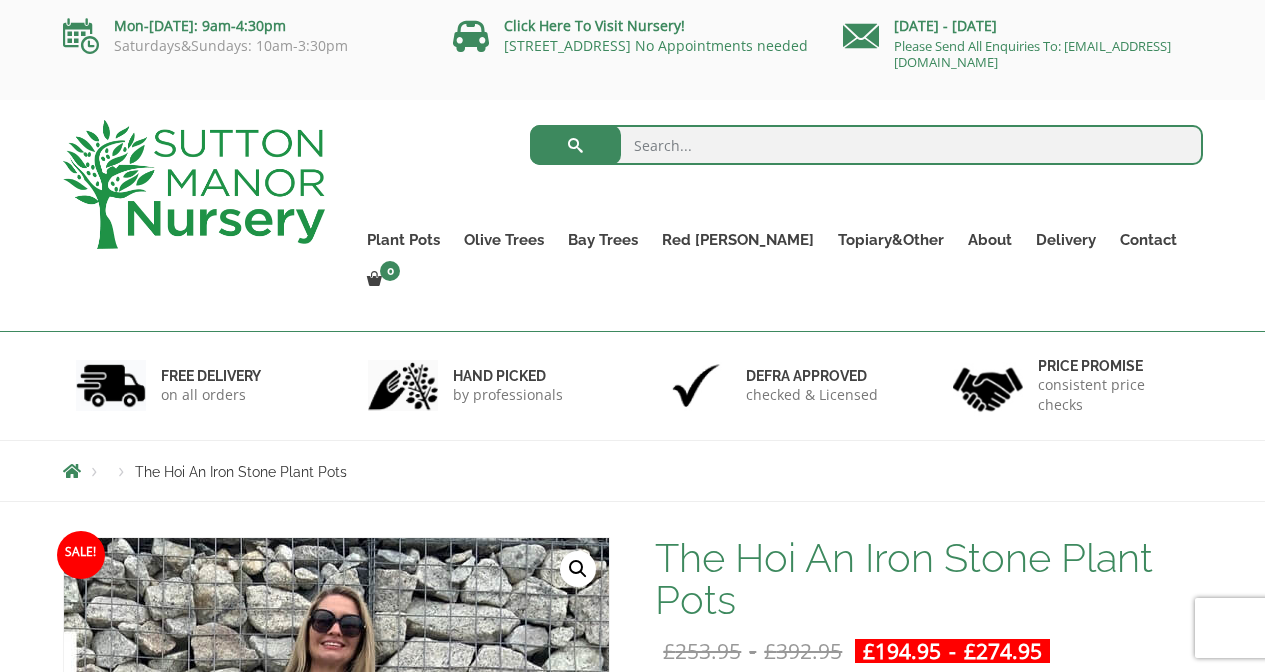 scroll, scrollTop: 0, scrollLeft: 0, axis: both 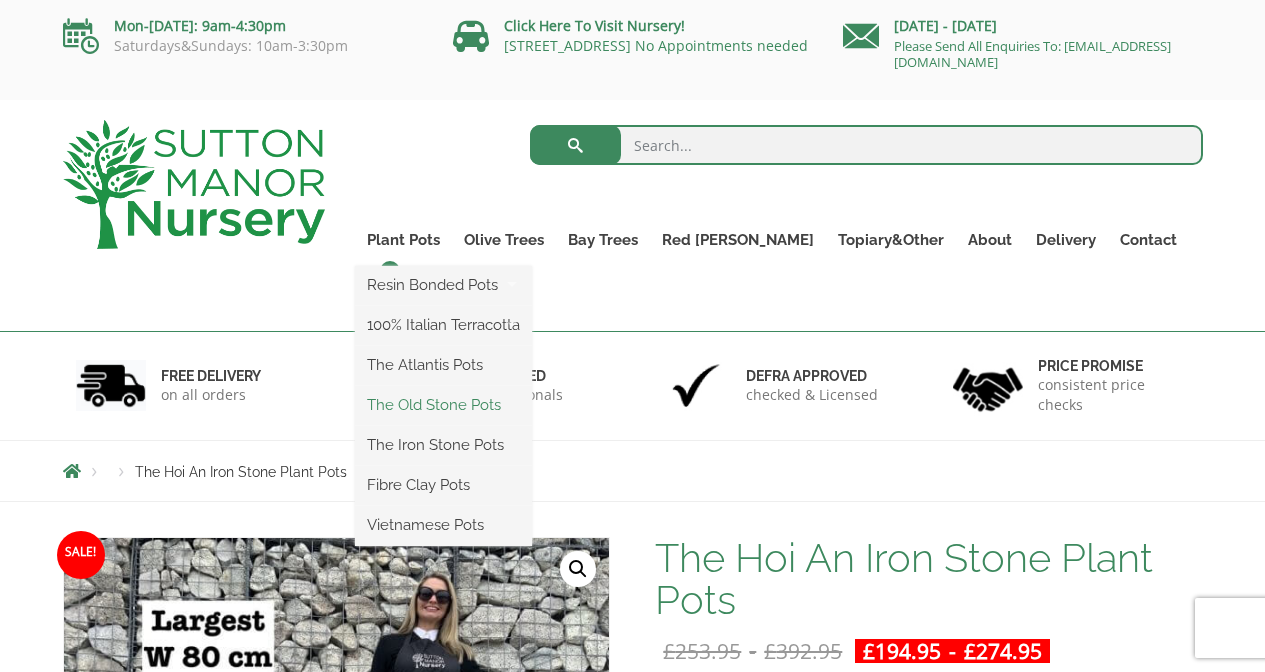 click on "The Old Stone Pots" at bounding box center [443, 405] 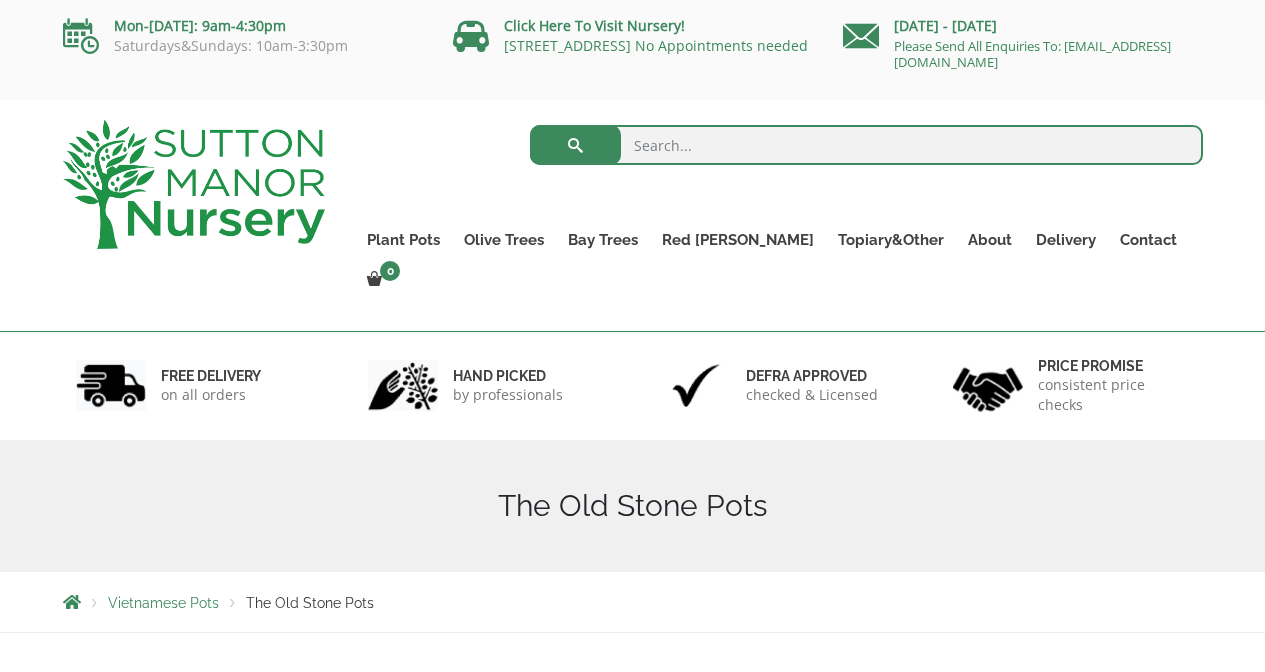 scroll, scrollTop: 0, scrollLeft: 0, axis: both 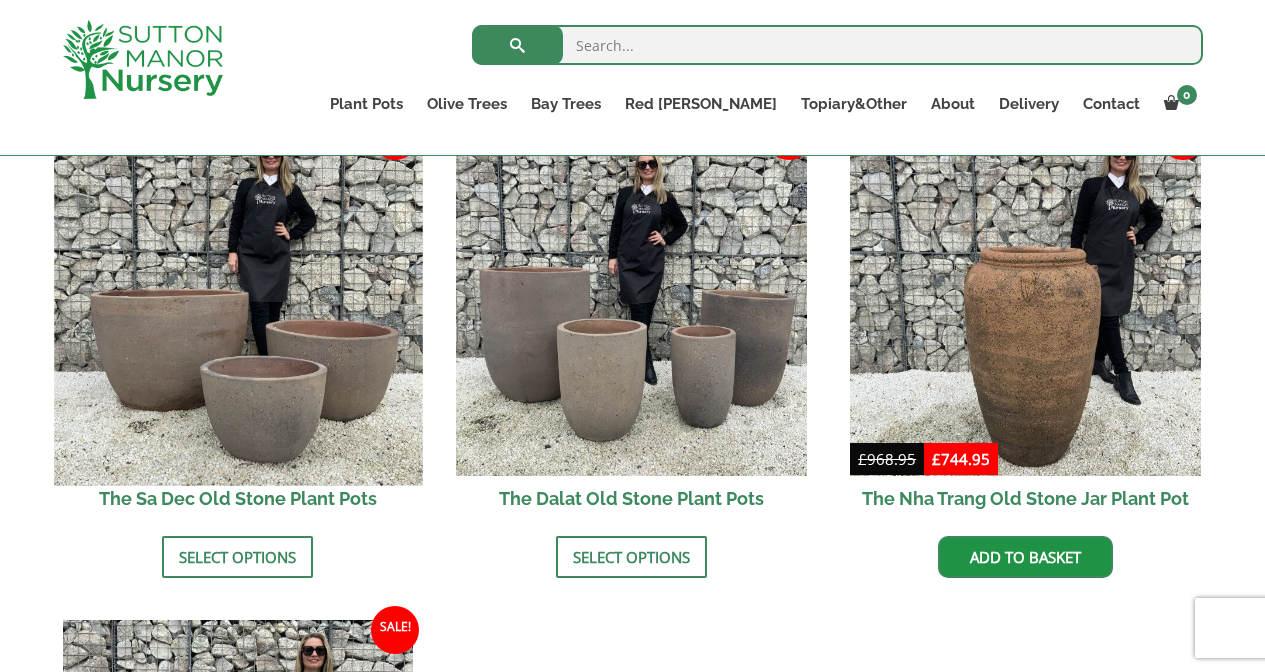click at bounding box center (238, 301) 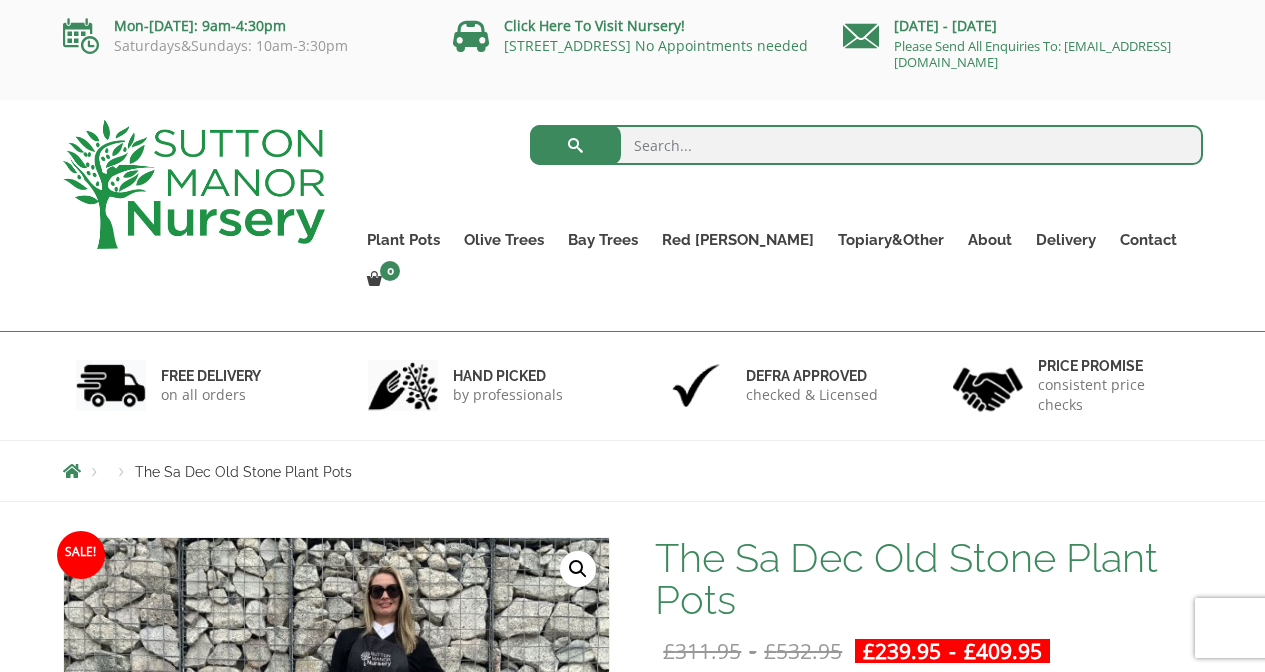 scroll, scrollTop: 0, scrollLeft: 0, axis: both 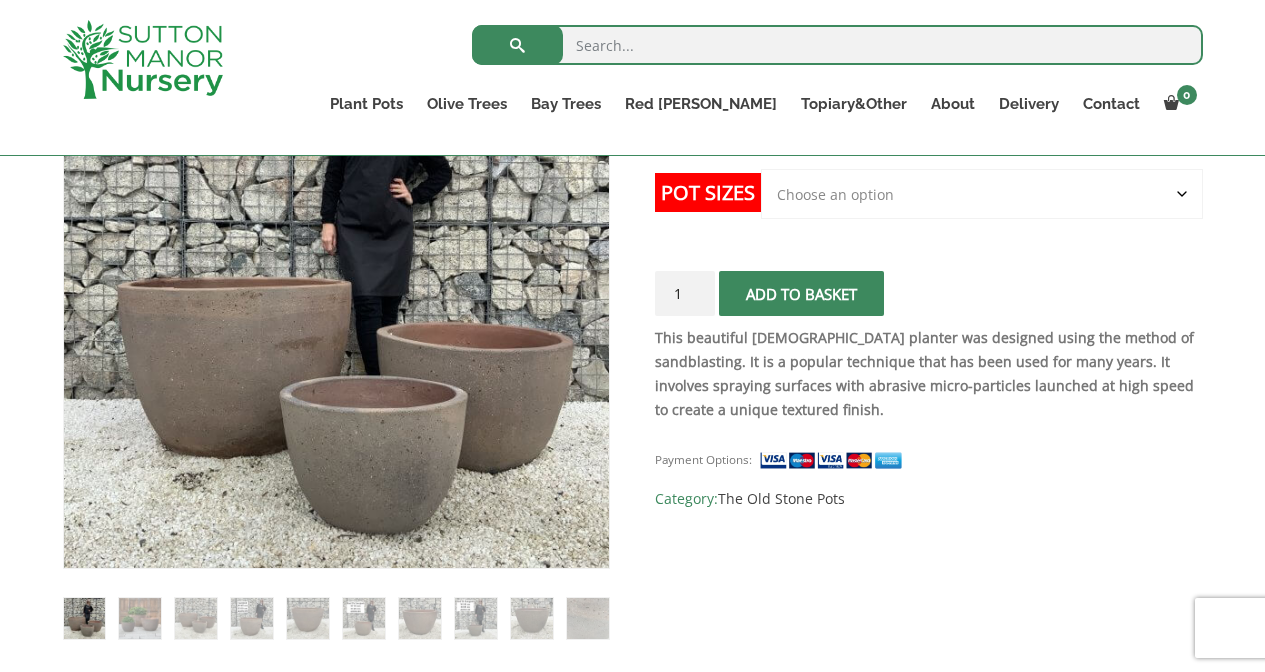 select on "Click here to buy the Largest pot In The Picture" 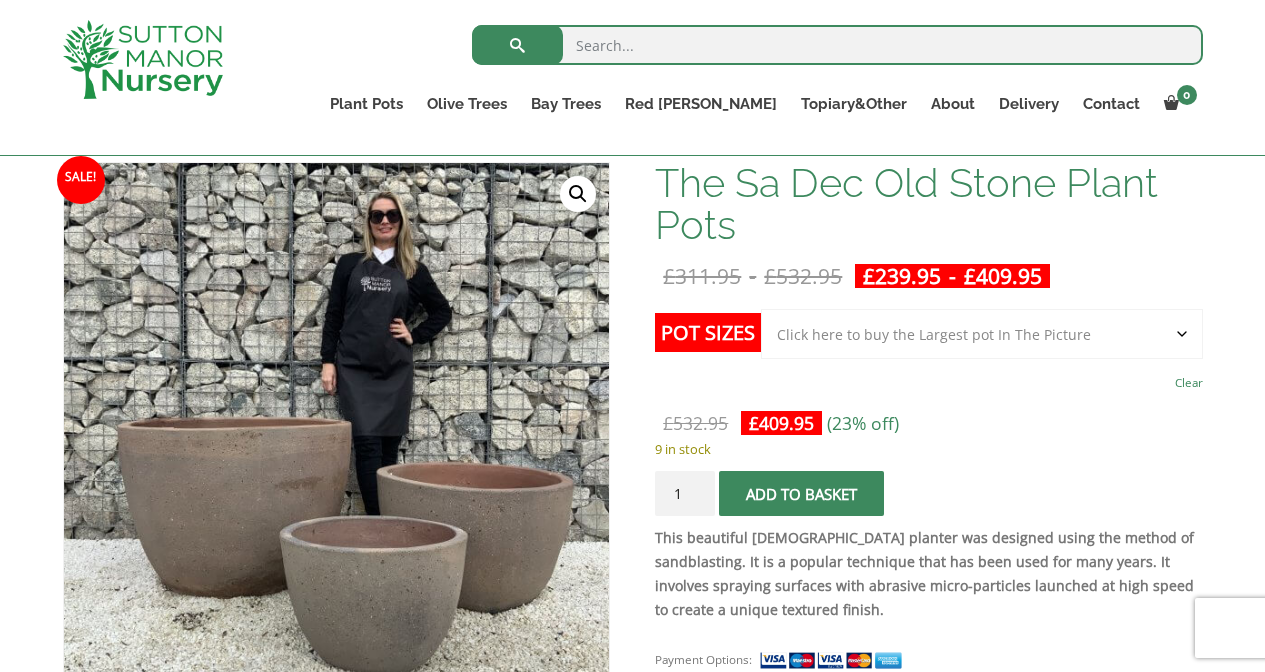 scroll, scrollTop: 297, scrollLeft: 0, axis: vertical 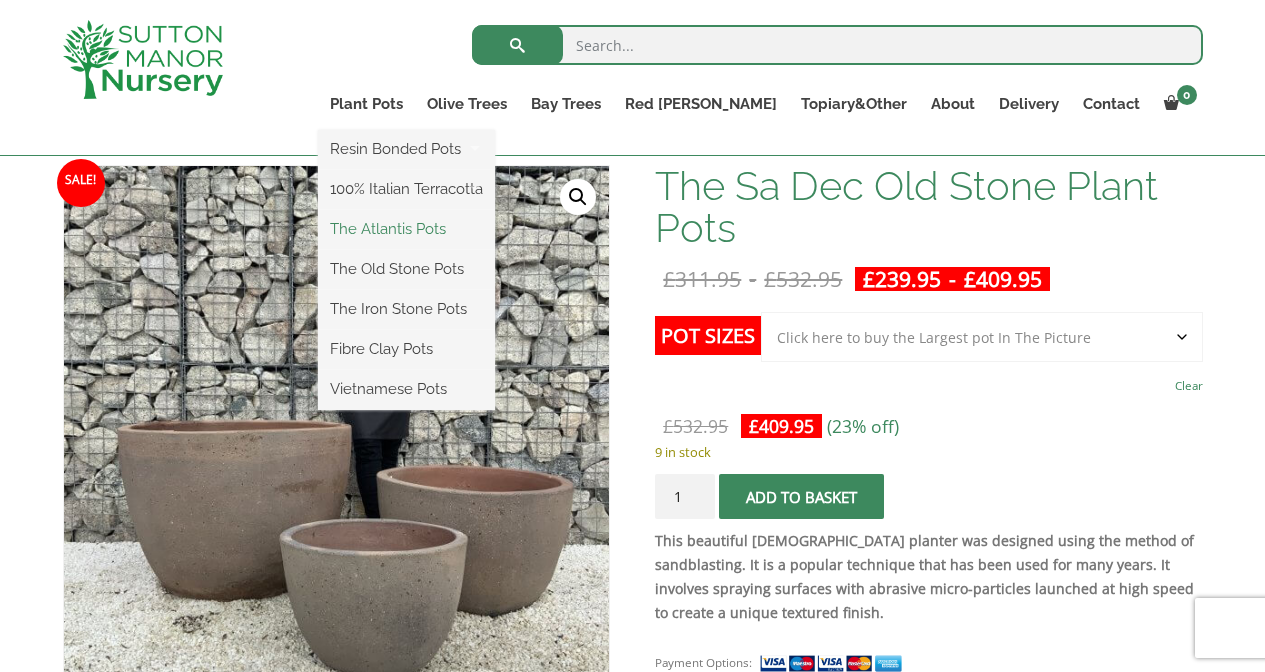 click on "The Atlantis Pots" at bounding box center [406, 229] 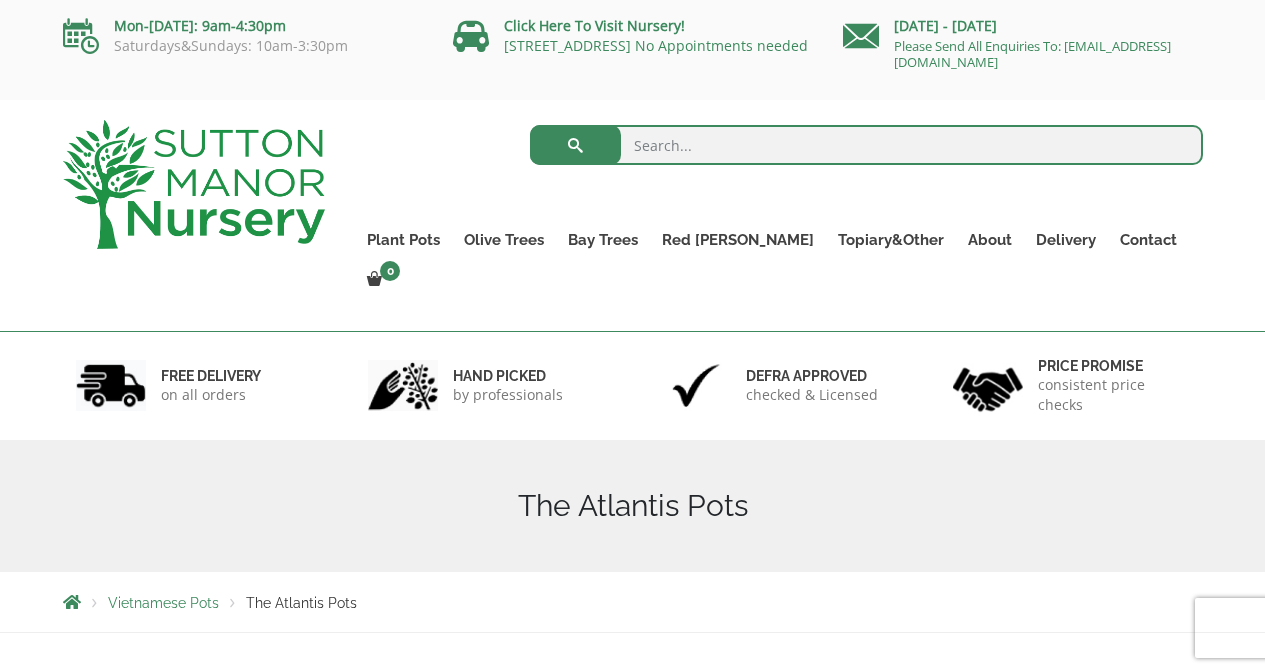 scroll, scrollTop: 0, scrollLeft: 0, axis: both 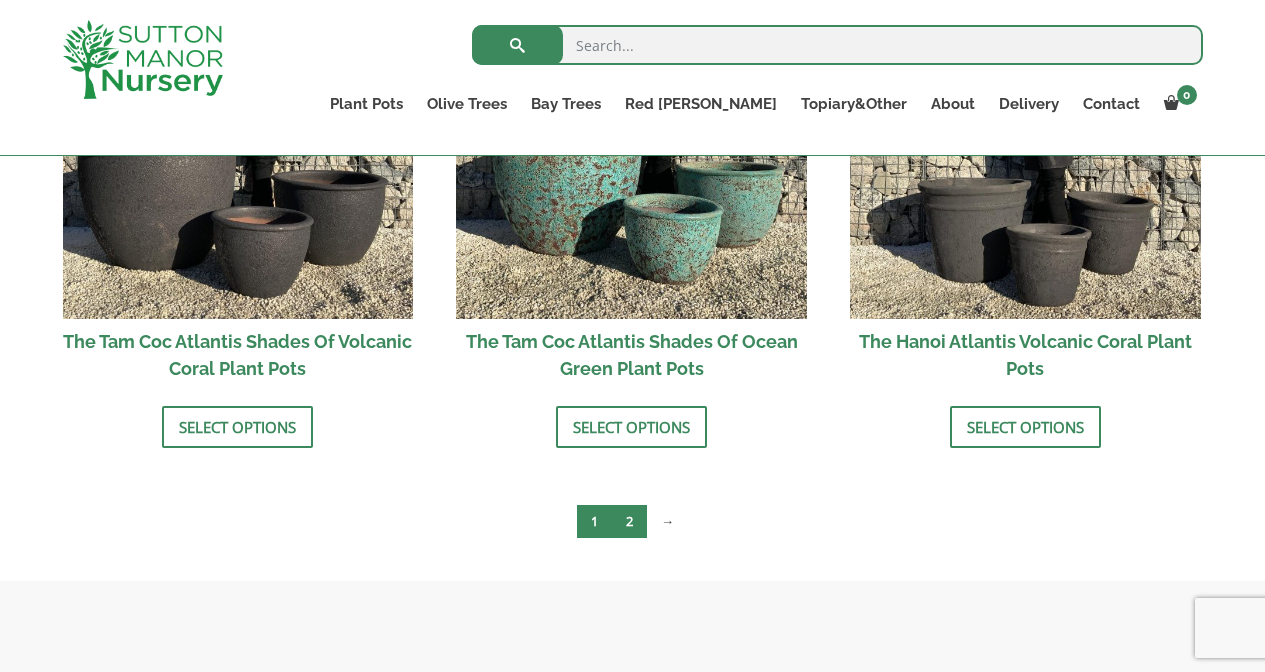 click on "2" at bounding box center [629, 521] 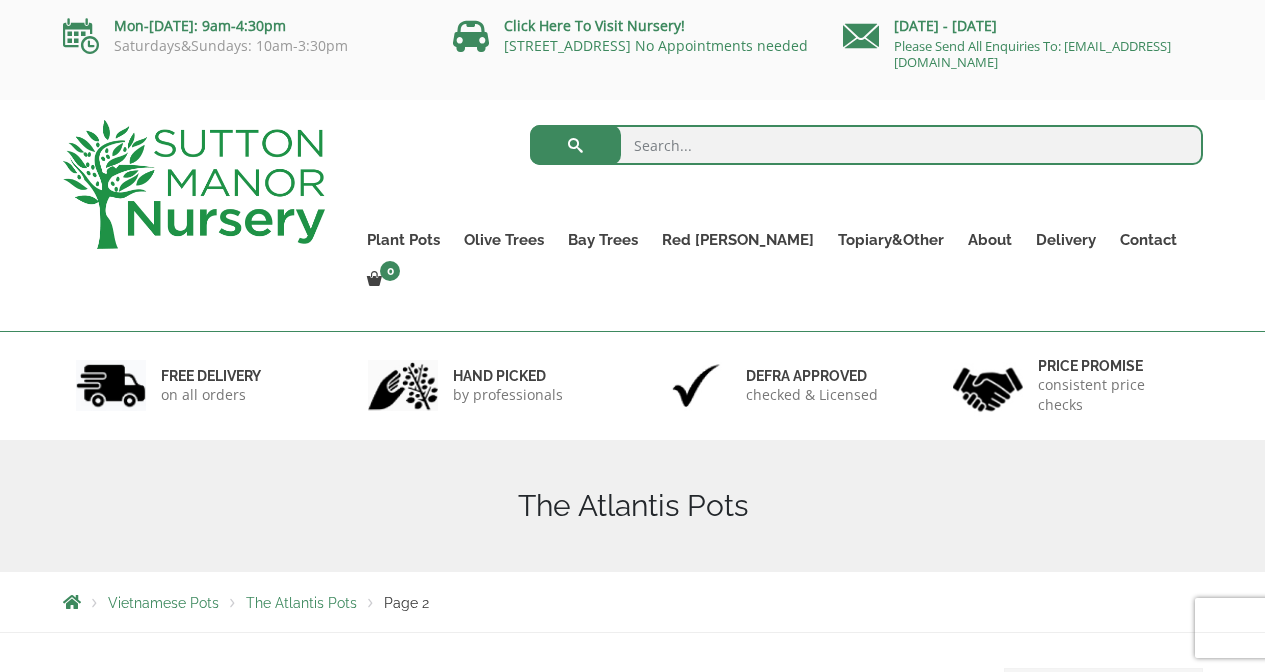scroll, scrollTop: 0, scrollLeft: 0, axis: both 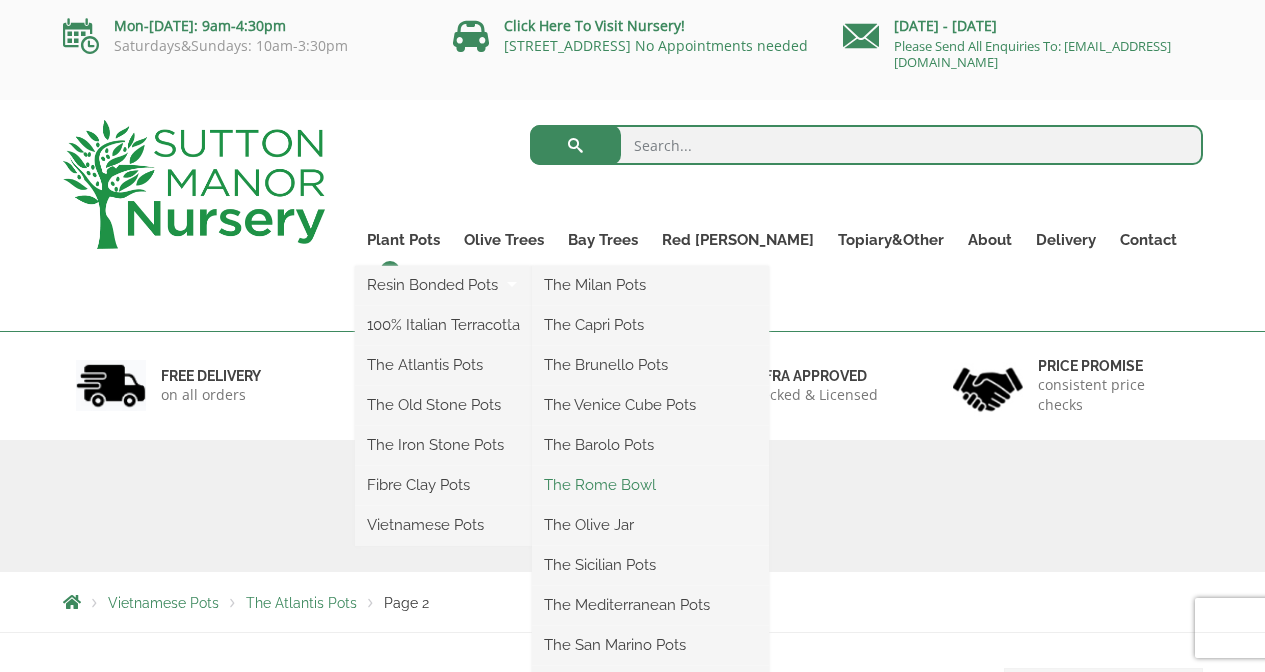 click on "The Rome Bowl" at bounding box center (650, 485) 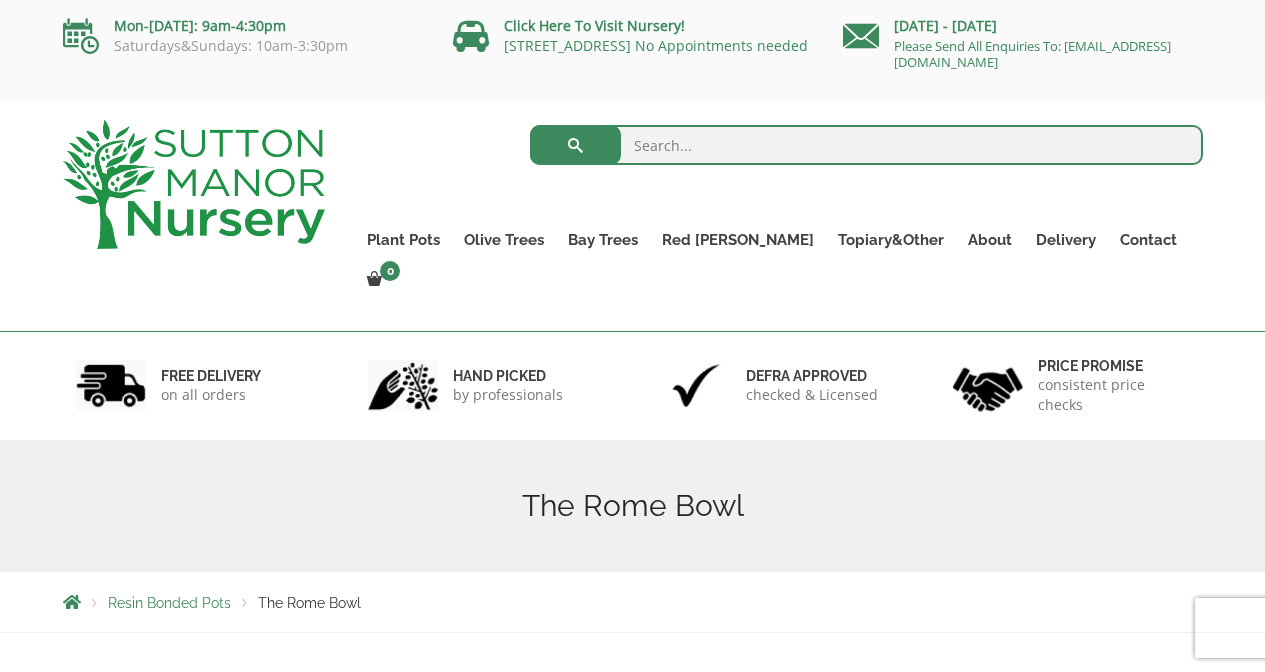 scroll, scrollTop: 0, scrollLeft: 0, axis: both 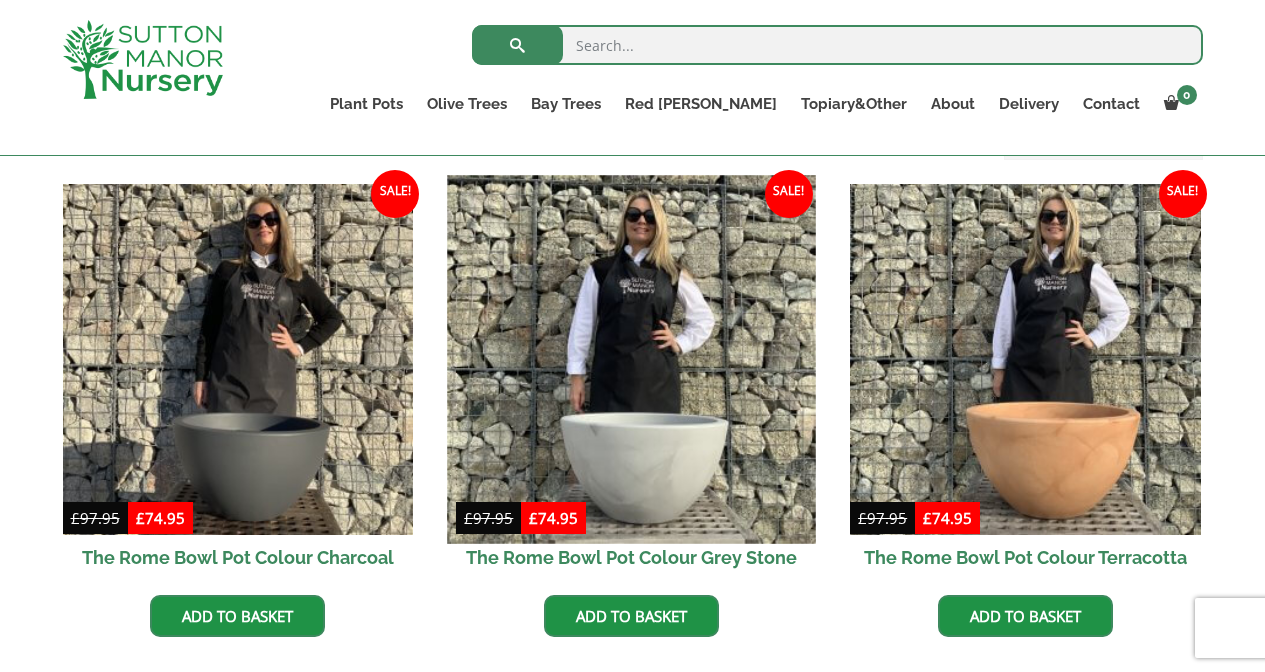 click at bounding box center (632, 359) 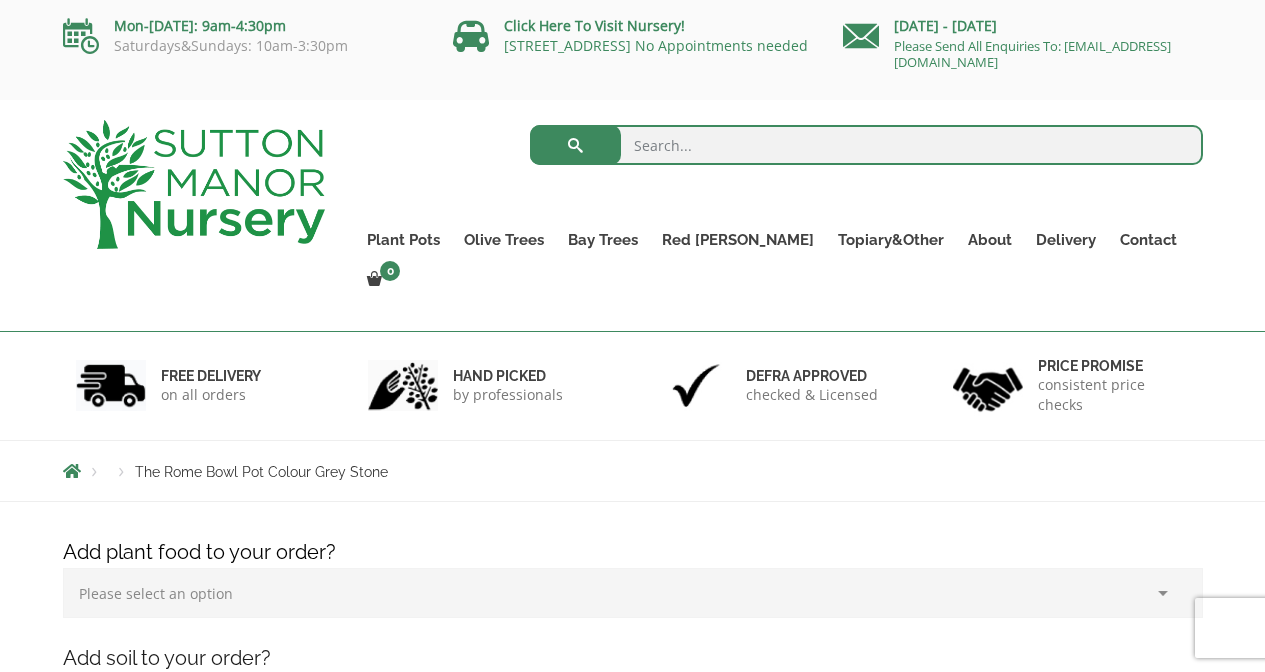 scroll, scrollTop: 0, scrollLeft: 0, axis: both 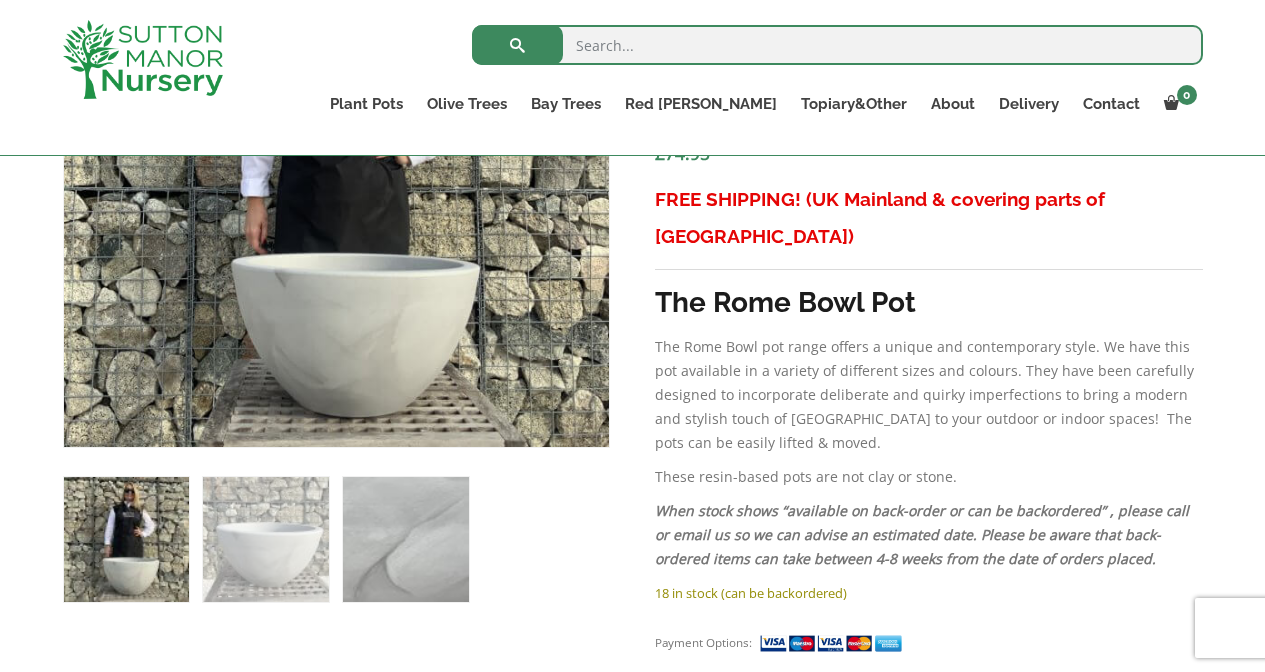 click at bounding box center (405, 539) 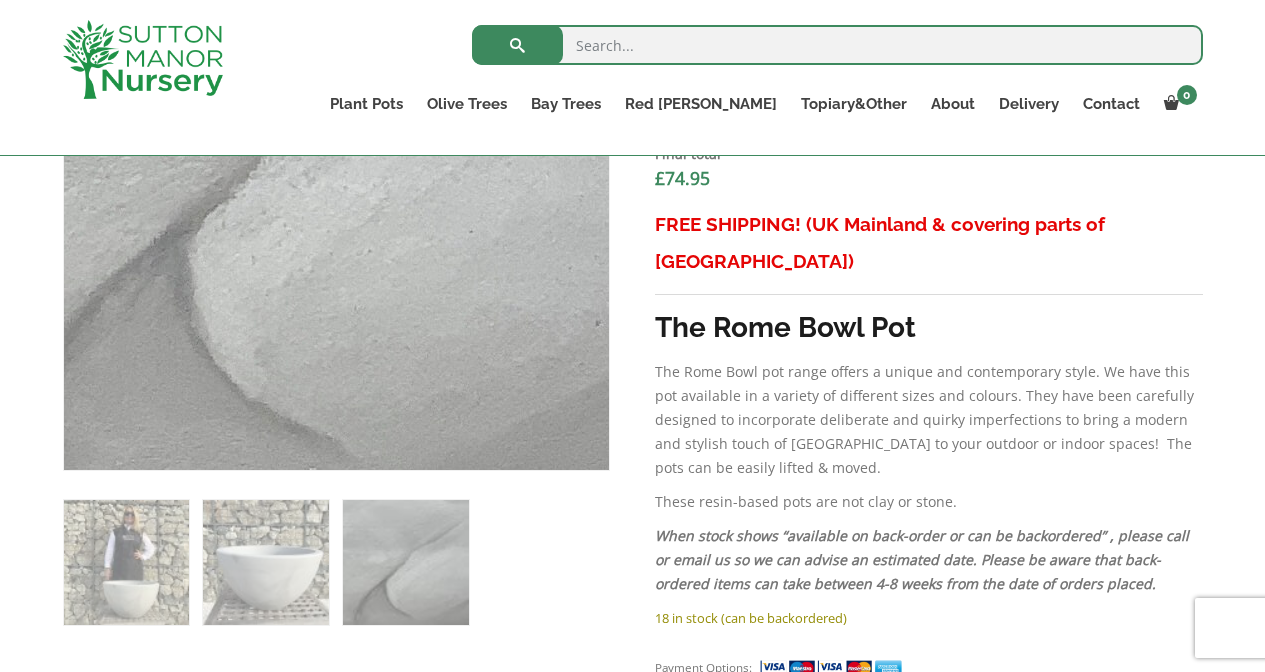 scroll, scrollTop: 856, scrollLeft: 0, axis: vertical 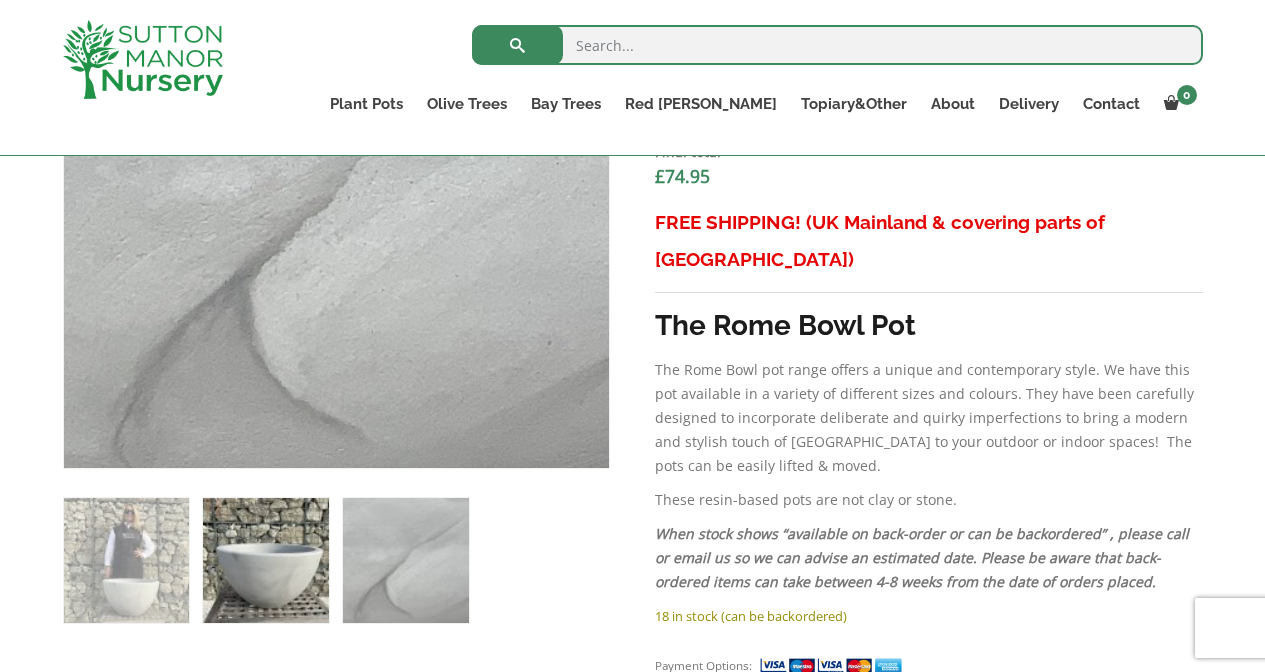 click at bounding box center (265, 560) 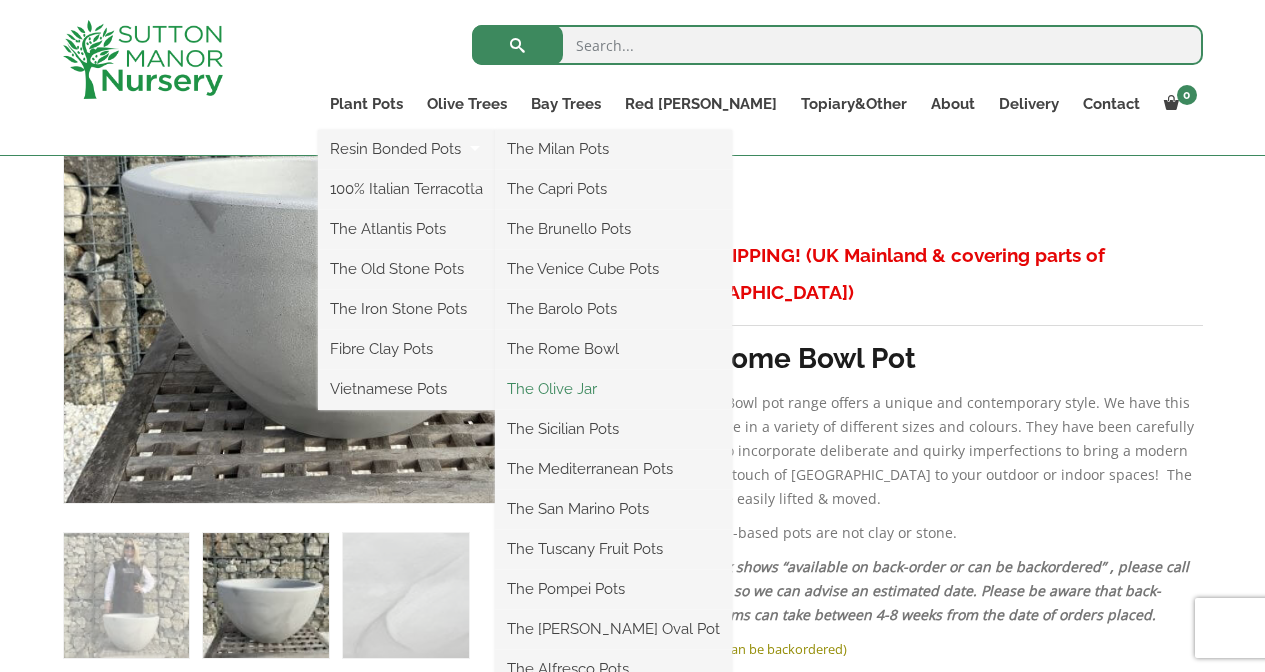 scroll, scrollTop: 831, scrollLeft: 0, axis: vertical 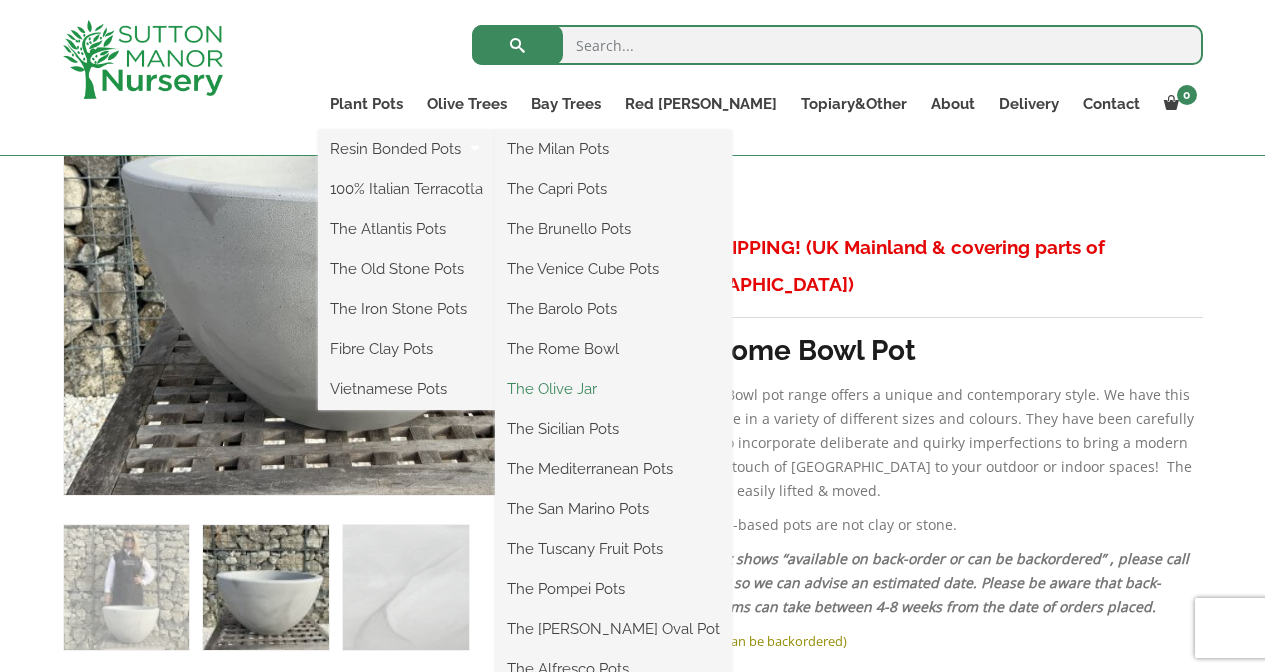 click on "The Olive Jar" at bounding box center (613, 389) 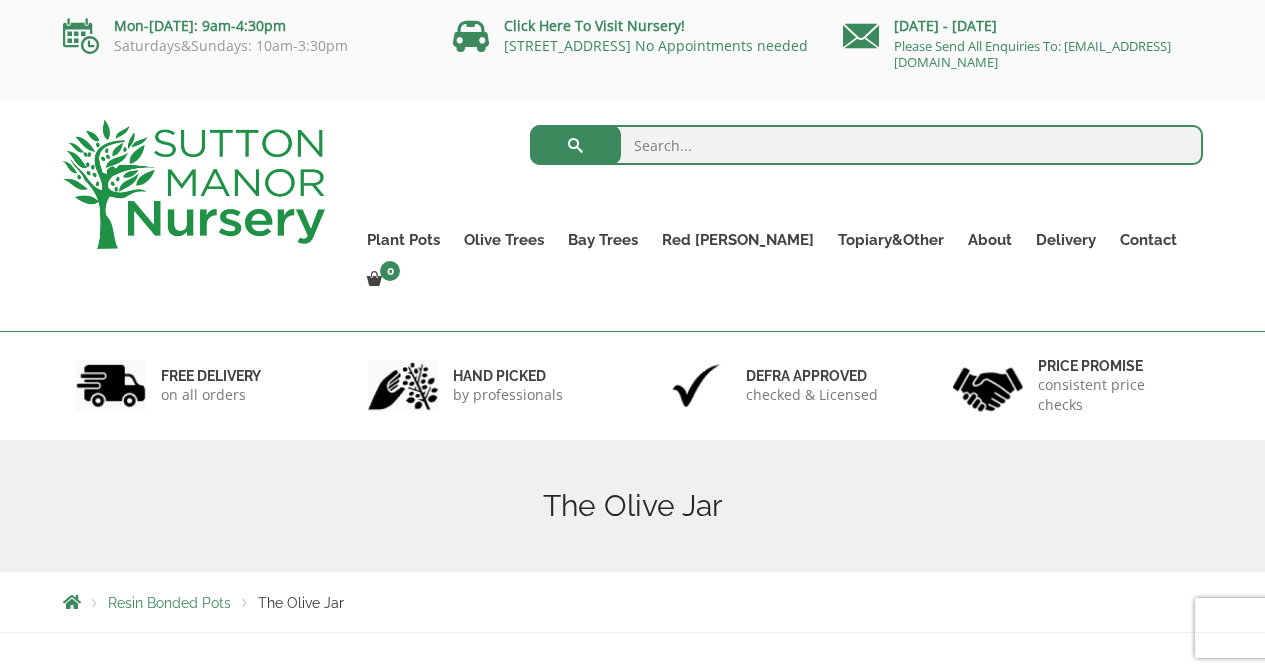 scroll, scrollTop: 0, scrollLeft: 0, axis: both 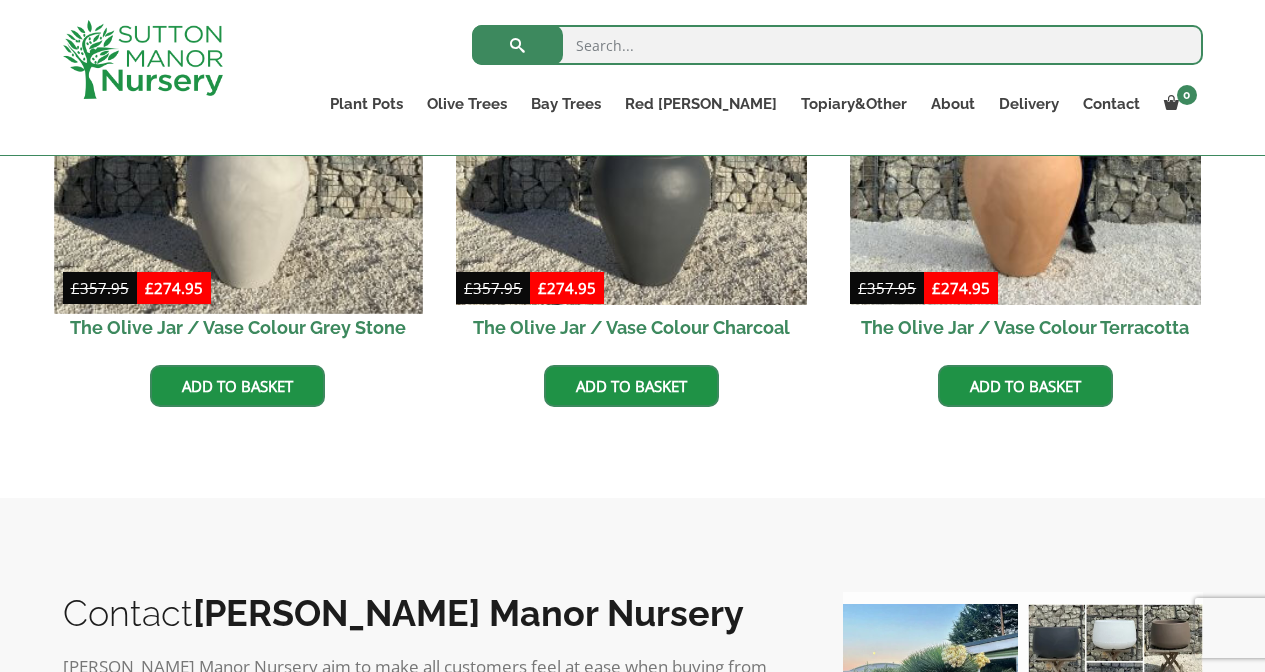 click at bounding box center (238, 129) 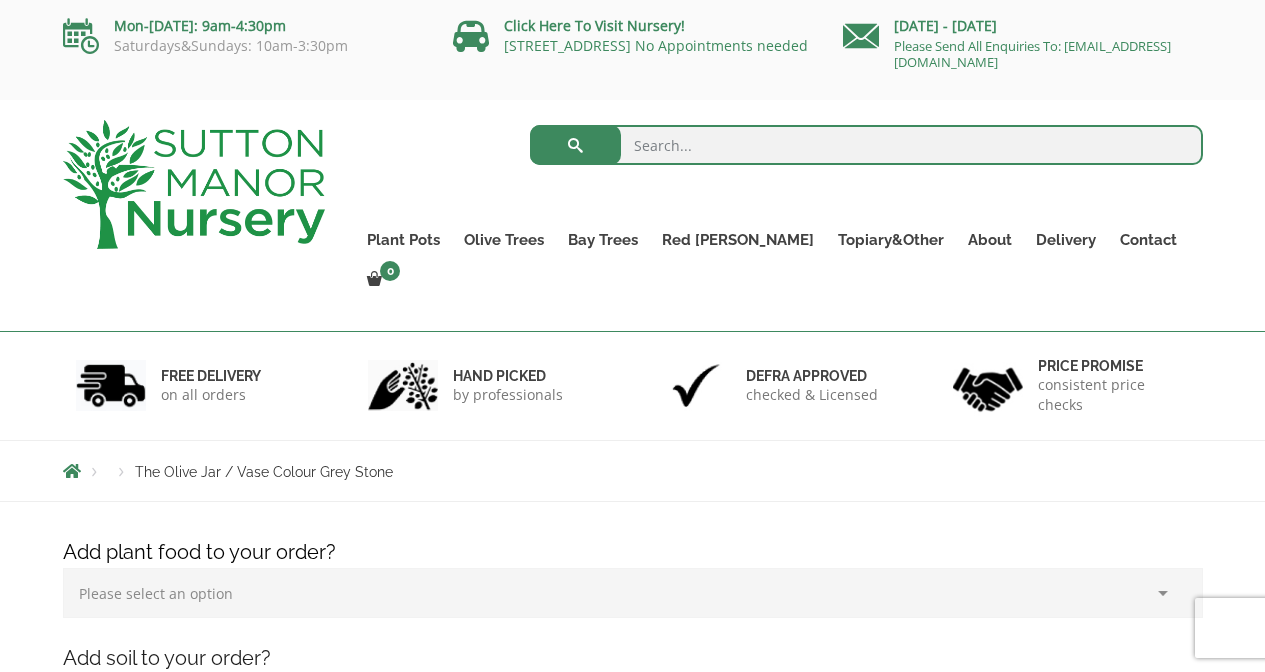 scroll, scrollTop: 0, scrollLeft: 0, axis: both 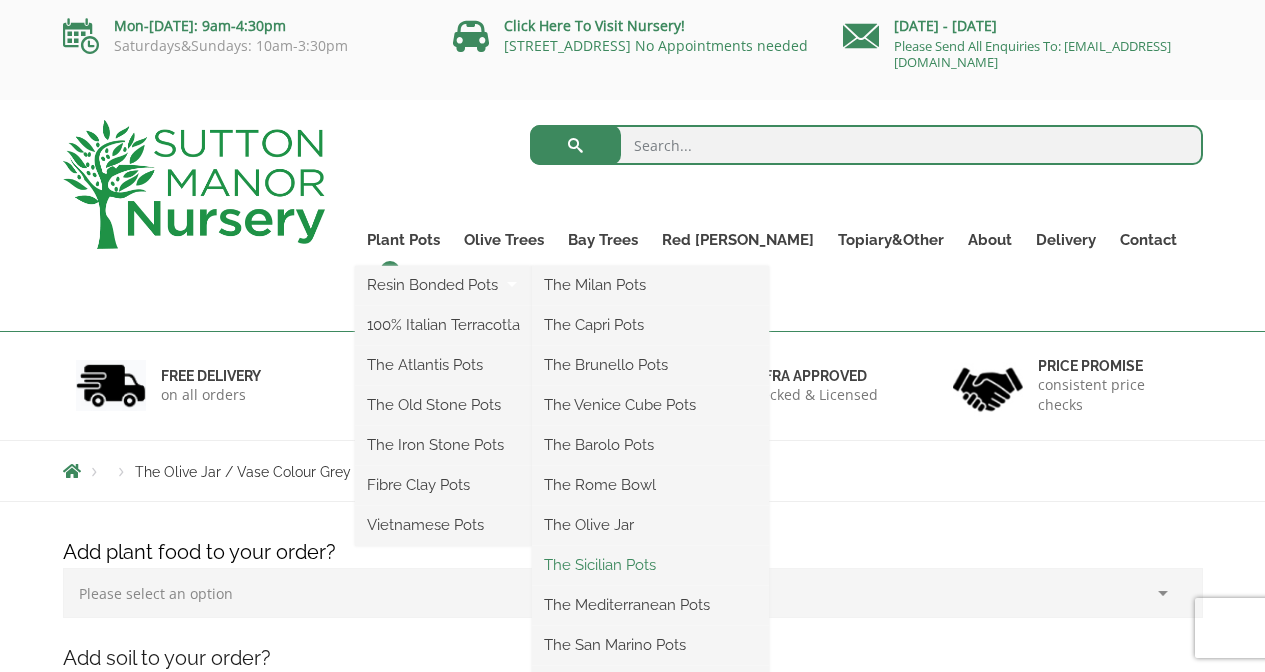 click on "The Sicilian Pots" at bounding box center (650, 565) 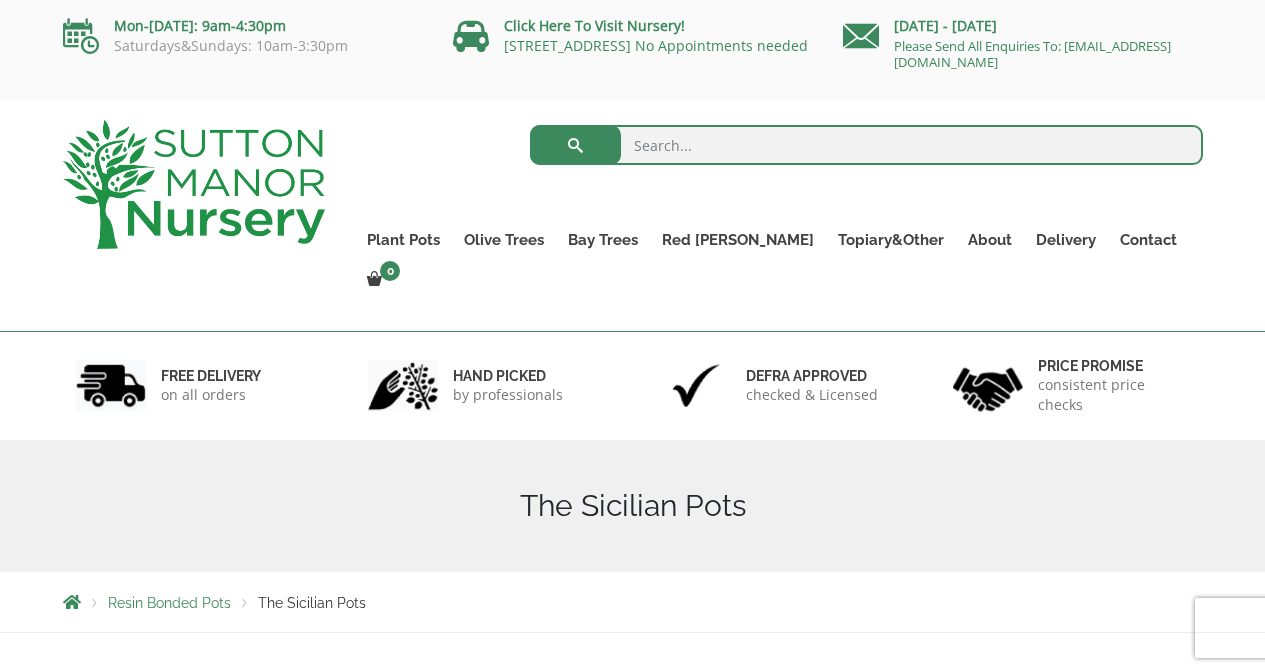 scroll, scrollTop: 0, scrollLeft: 0, axis: both 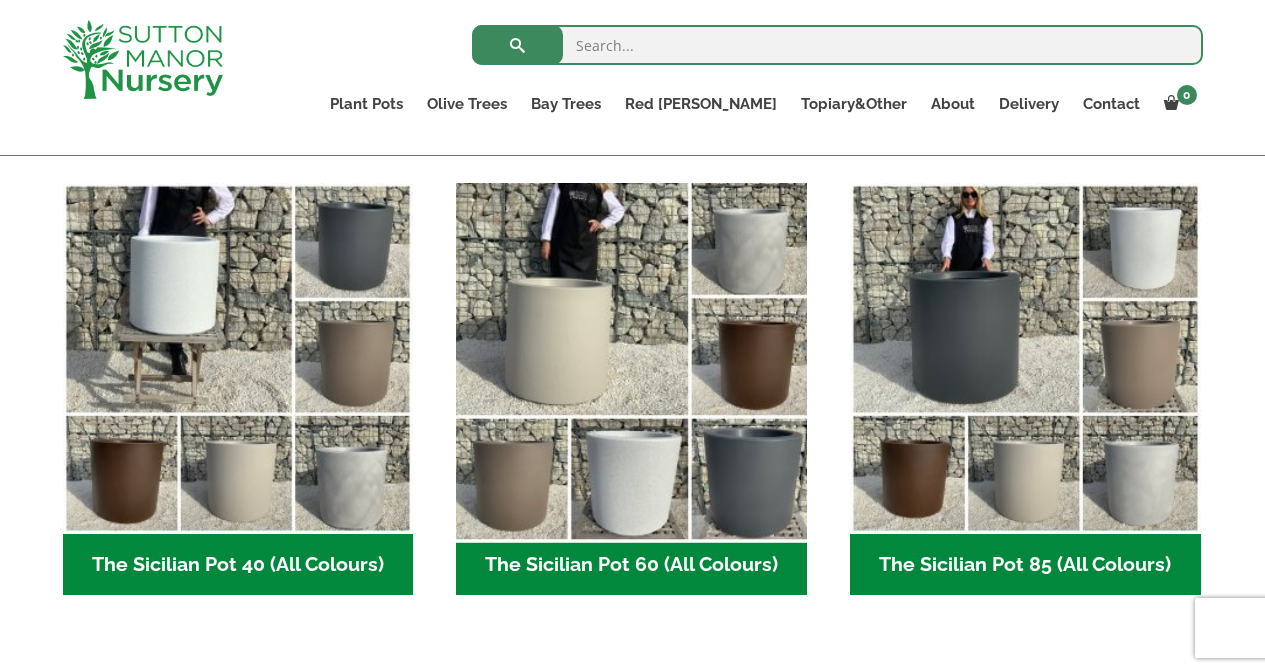 click at bounding box center [632, 358] 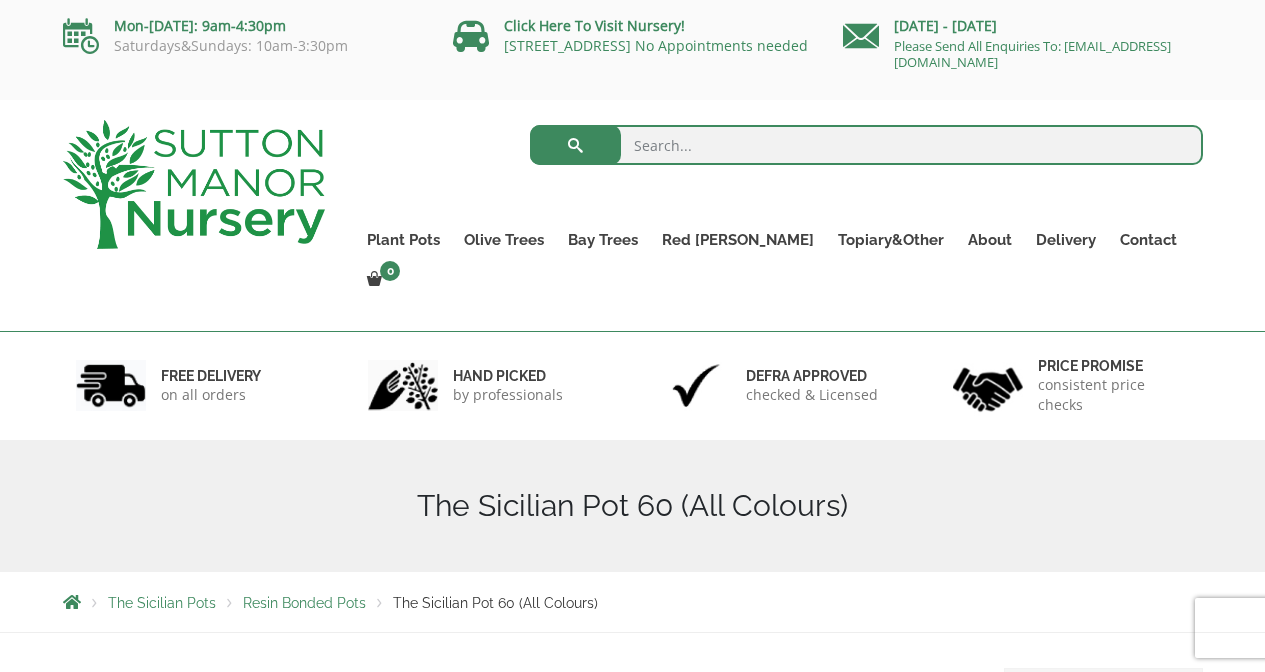 scroll, scrollTop: 0, scrollLeft: 0, axis: both 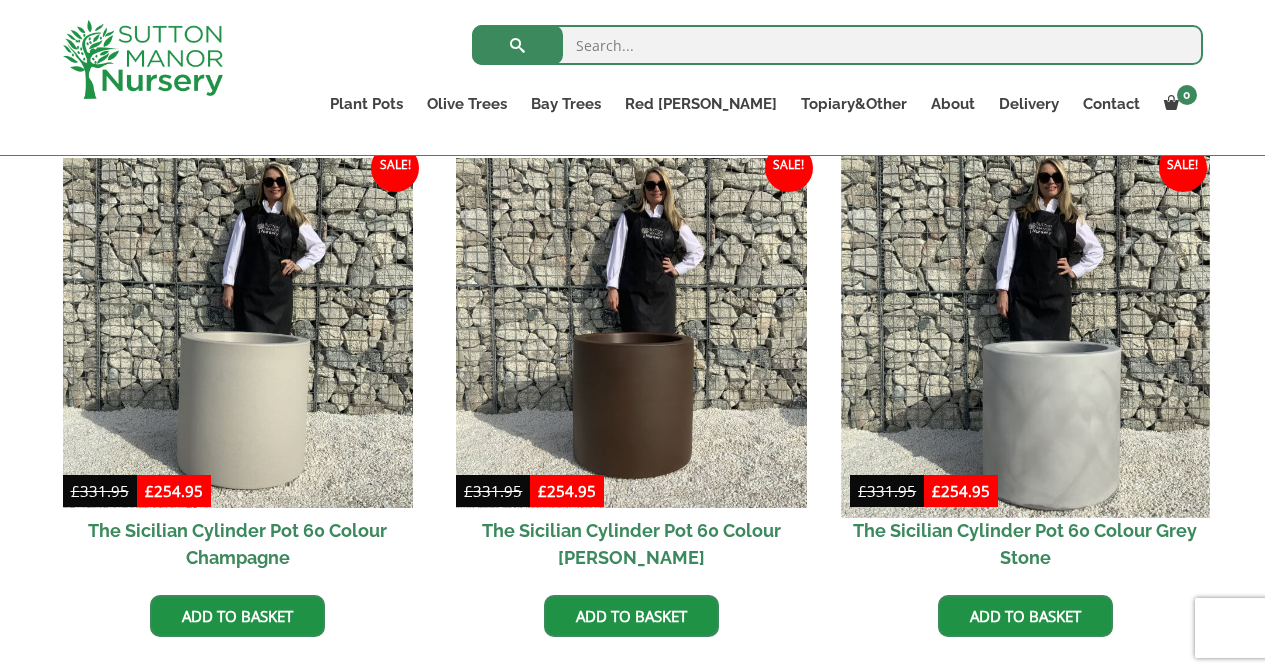 click at bounding box center [1025, 333] 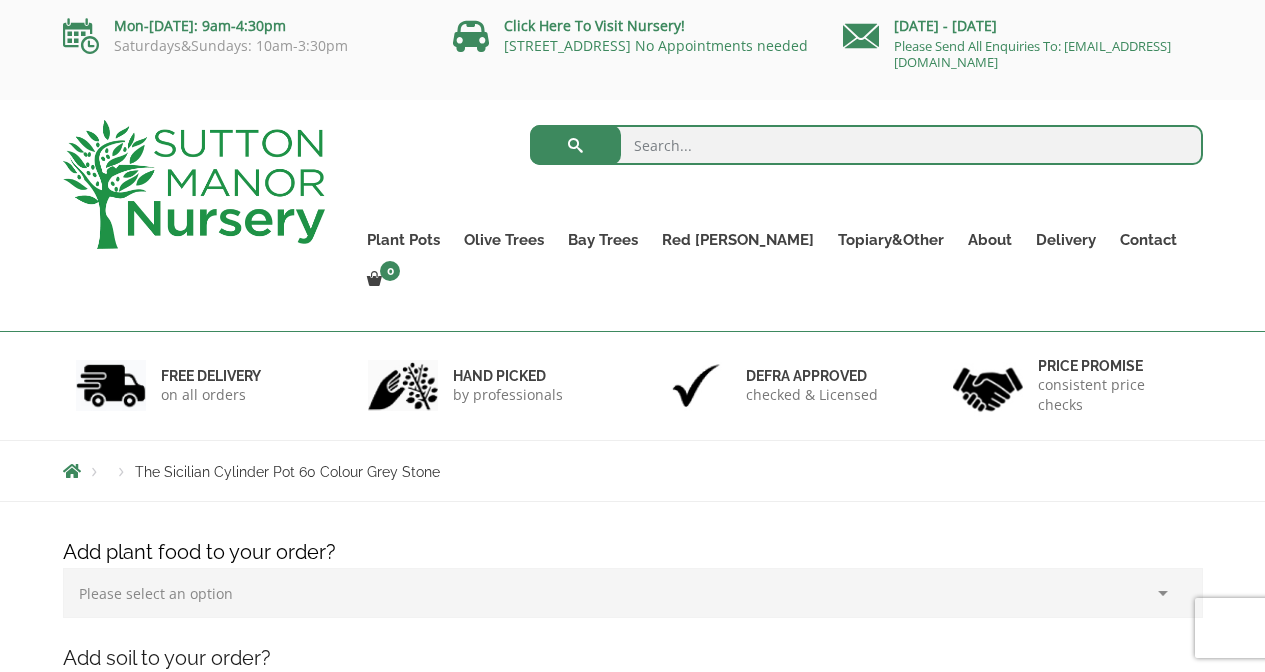 scroll, scrollTop: 0, scrollLeft: 0, axis: both 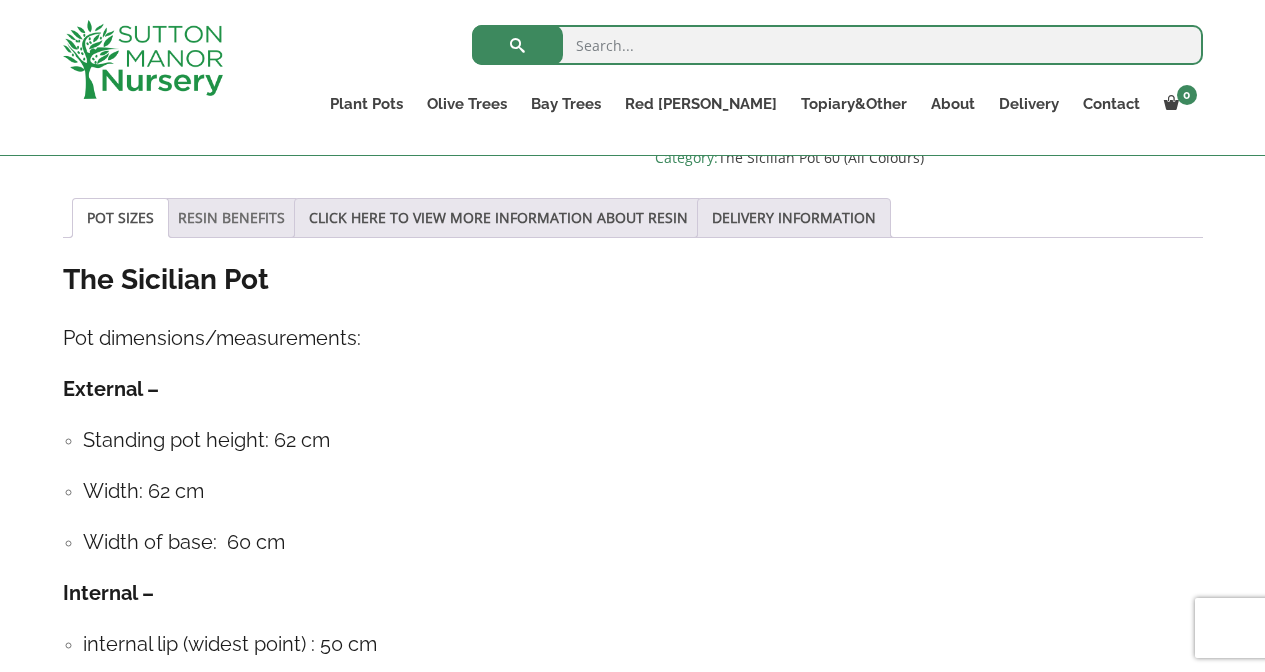 click on "RESIN BENEFITS" at bounding box center (231, 218) 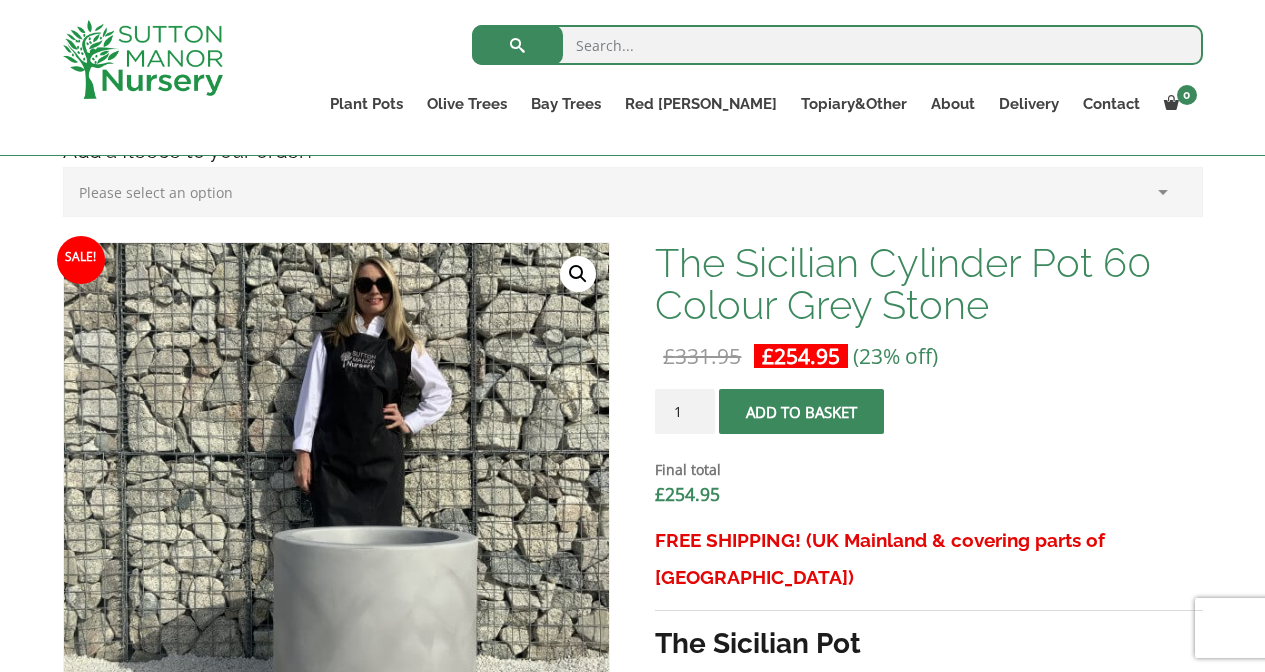 scroll, scrollTop: 537, scrollLeft: 0, axis: vertical 